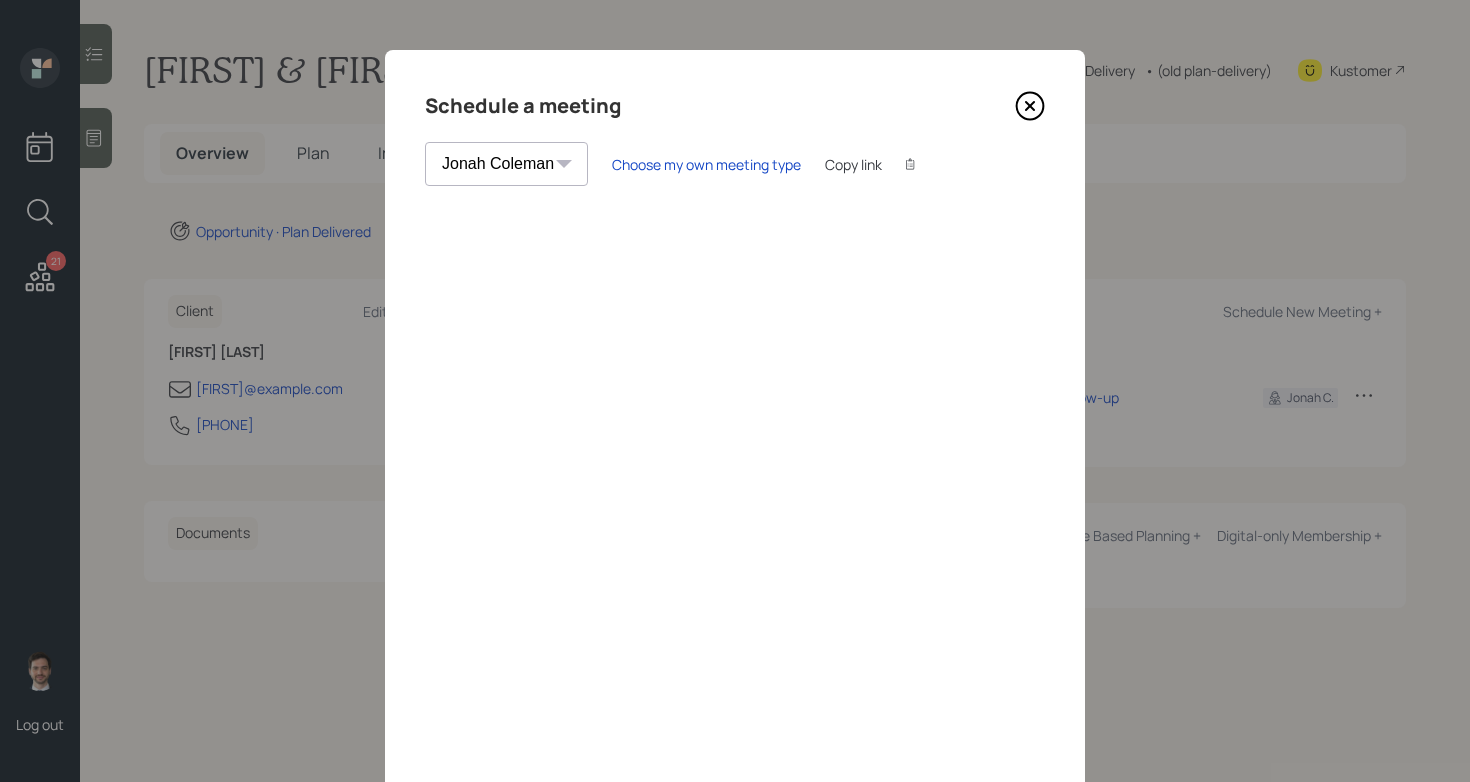 select on "ef6b64e1-8f62-4a74-b865-a7df4b35b836" 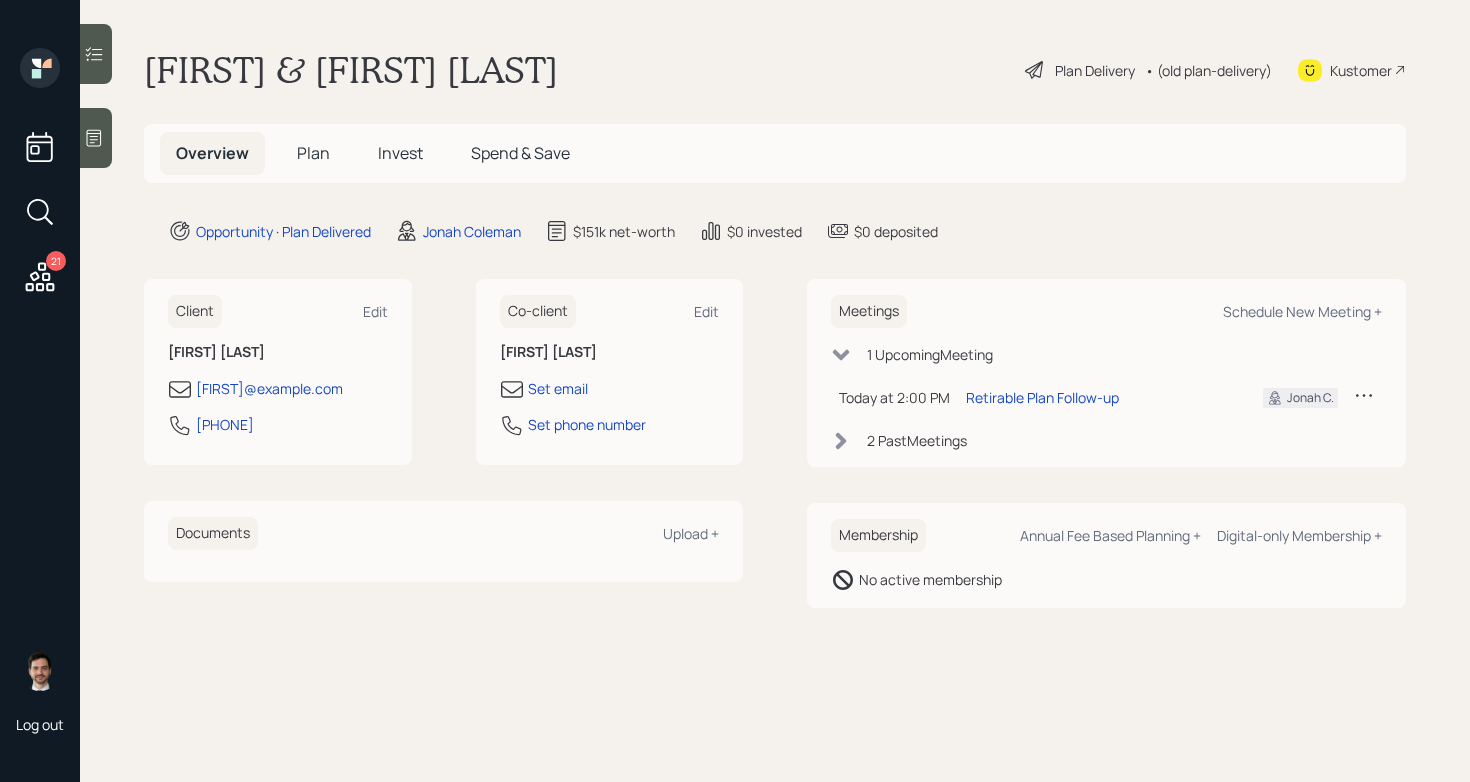 click on "Plan" at bounding box center (313, 153) 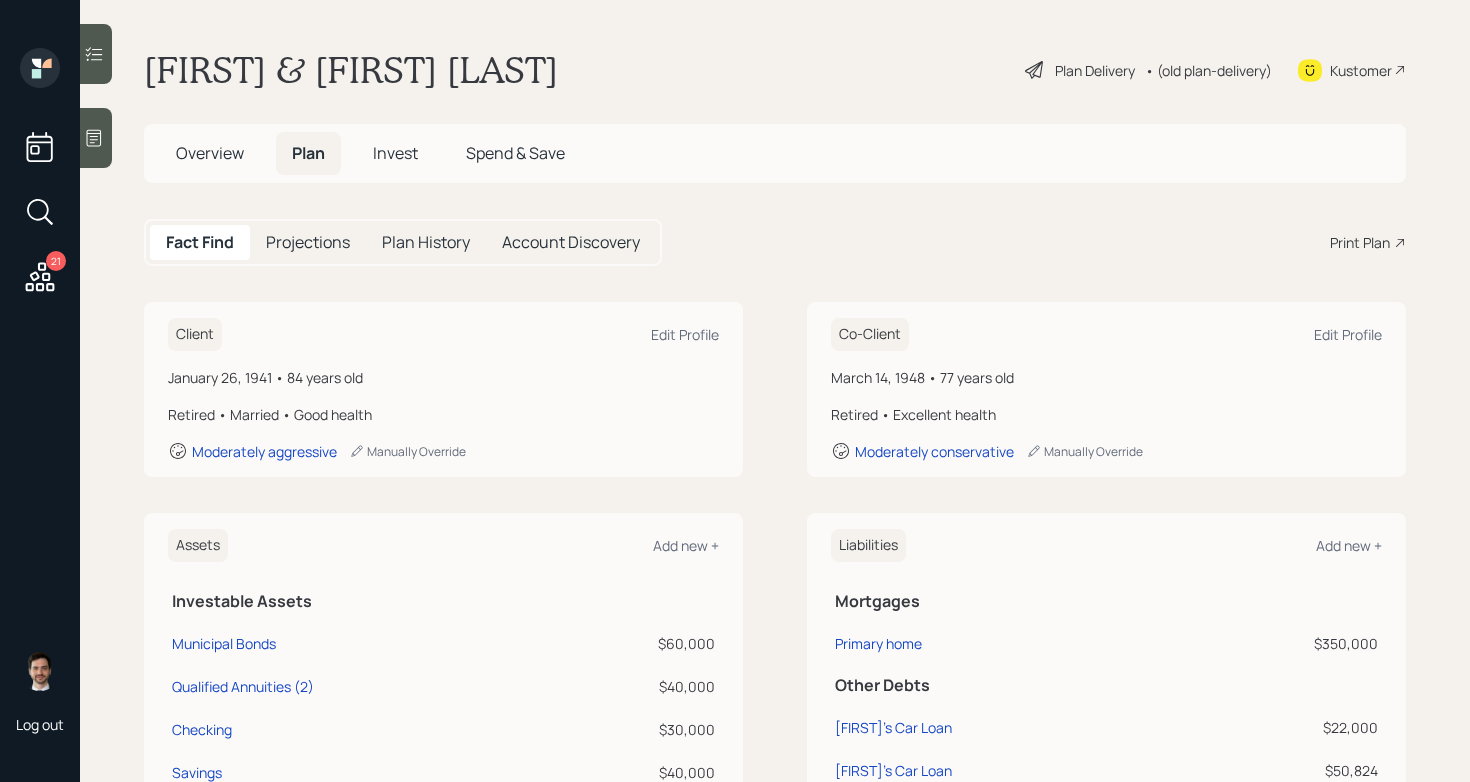 click on "Print Plan" at bounding box center (1360, 242) 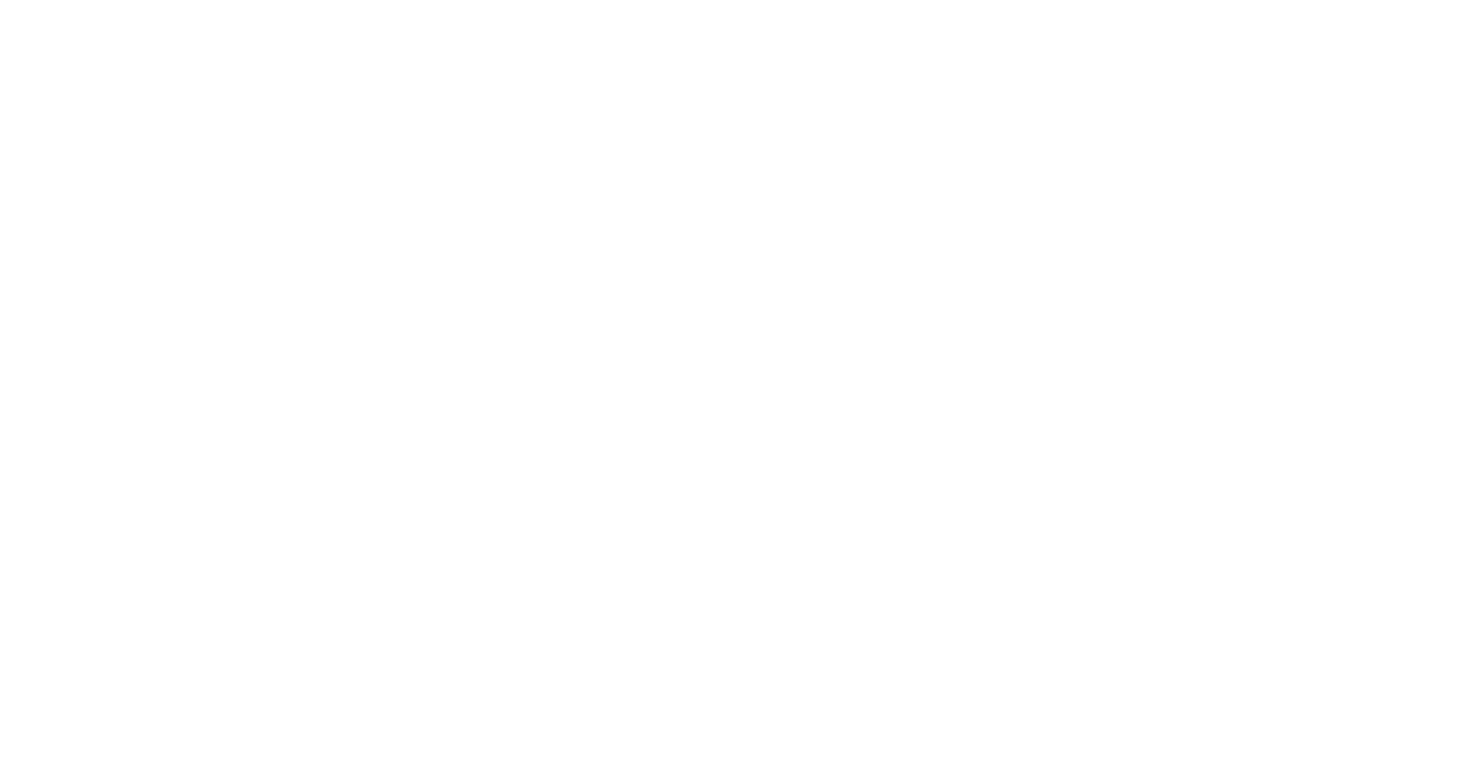 scroll, scrollTop: 0, scrollLeft: 0, axis: both 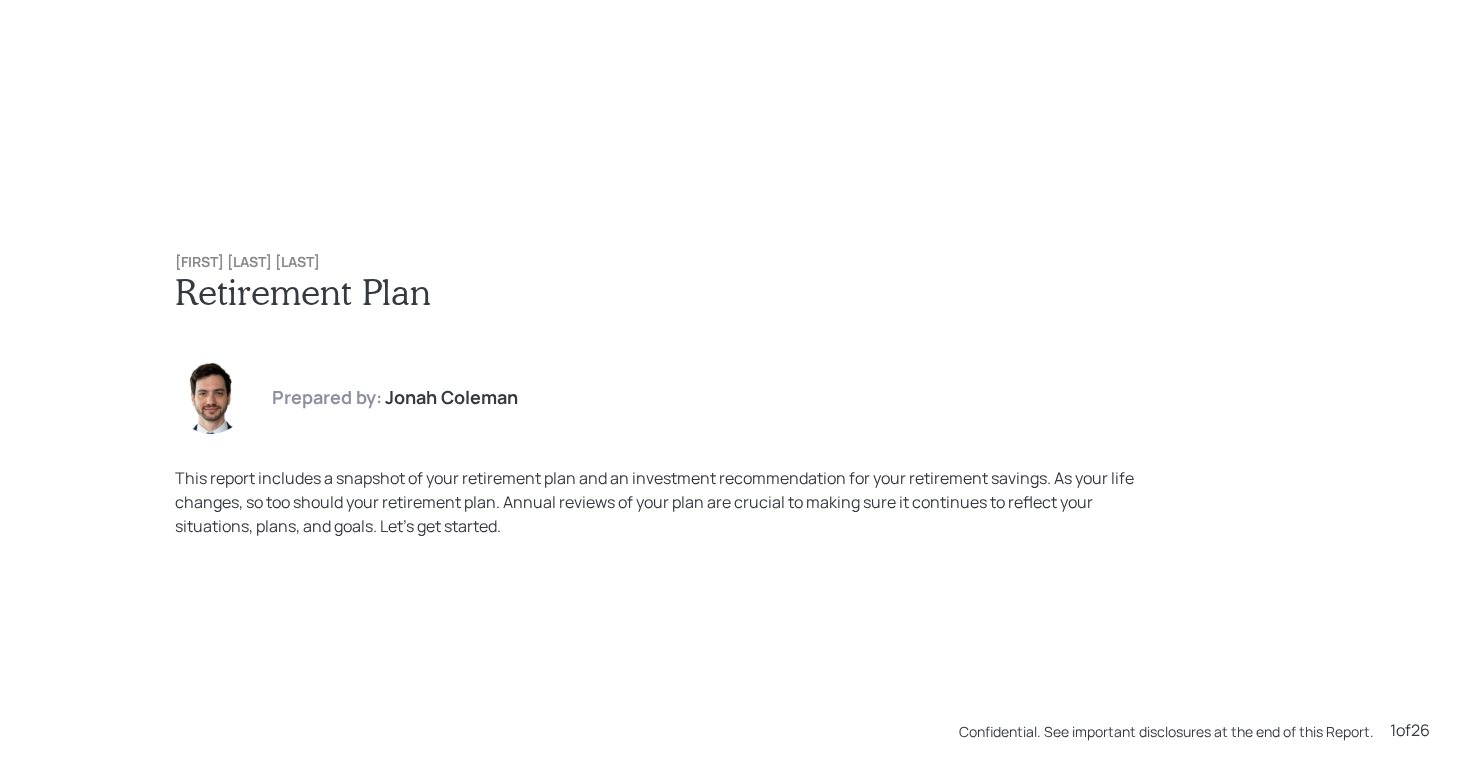 click on "This report includes a snapshot of your retirement plan and an investment recommendation for your retirement savings. As your life changes, so too should your retirement plan. Annual reviews of your plan are crucial to making sure it continues to reflect your situations, plans, and goals. Let’s get started." at bounding box center (671, 502) 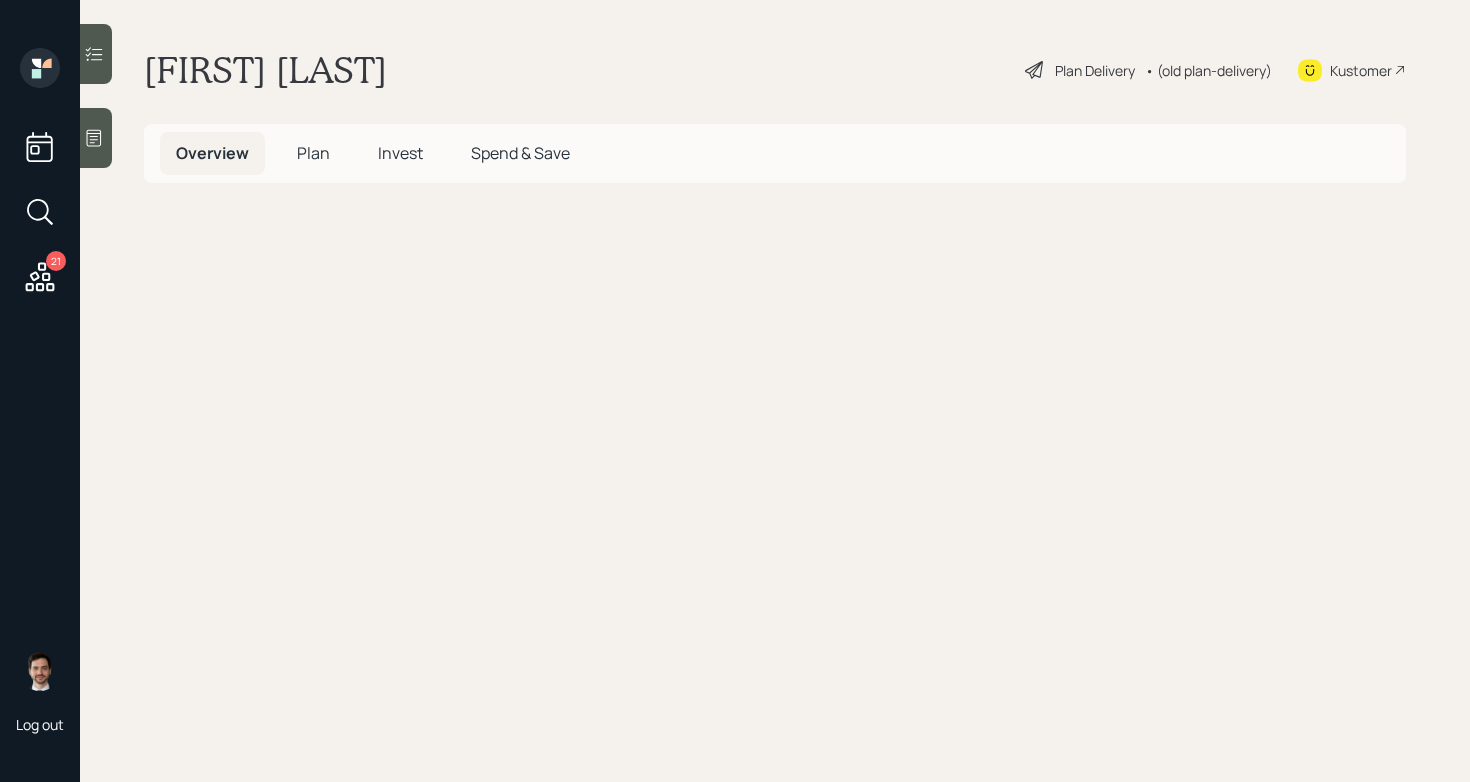 scroll, scrollTop: 0, scrollLeft: 0, axis: both 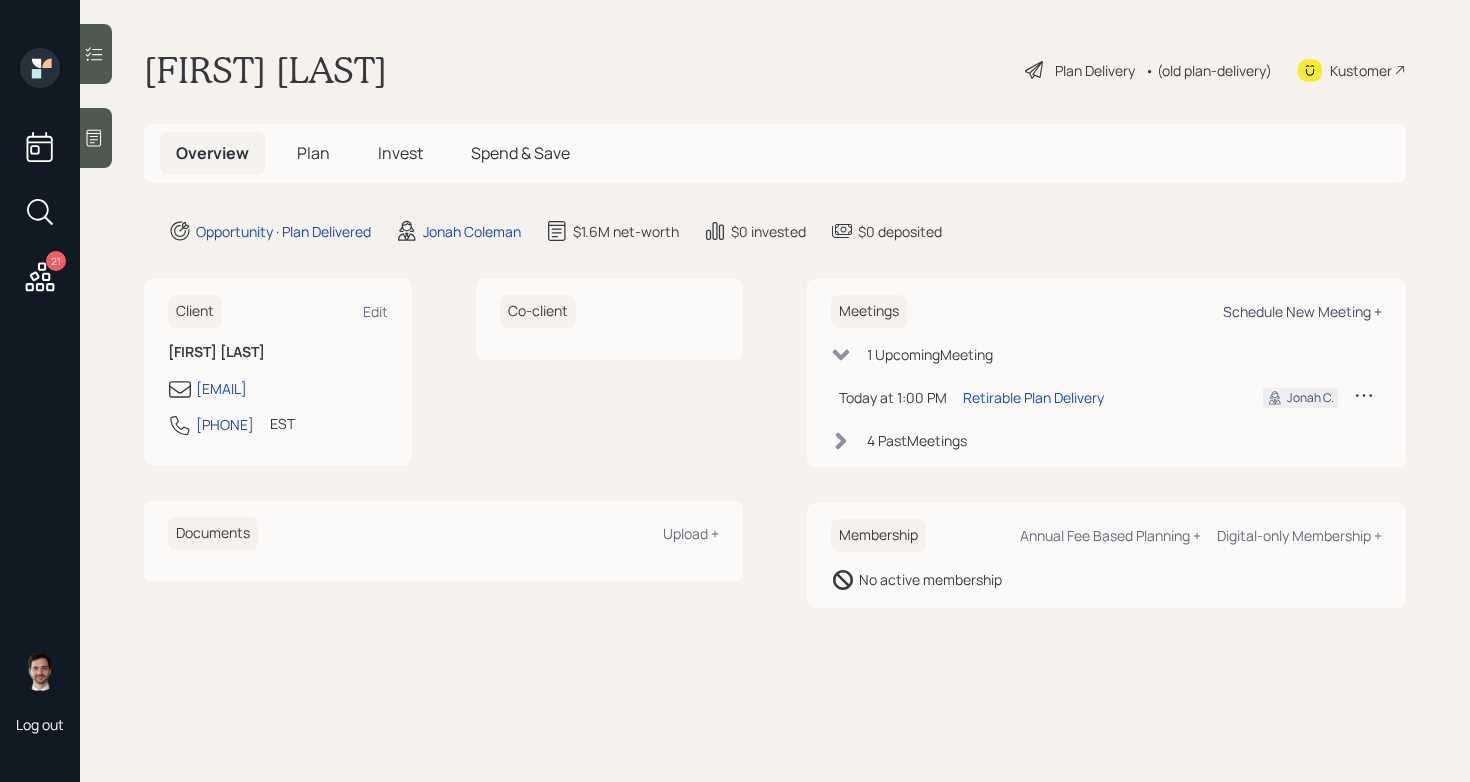 click on "Schedule New Meeting +" at bounding box center (1302, 311) 